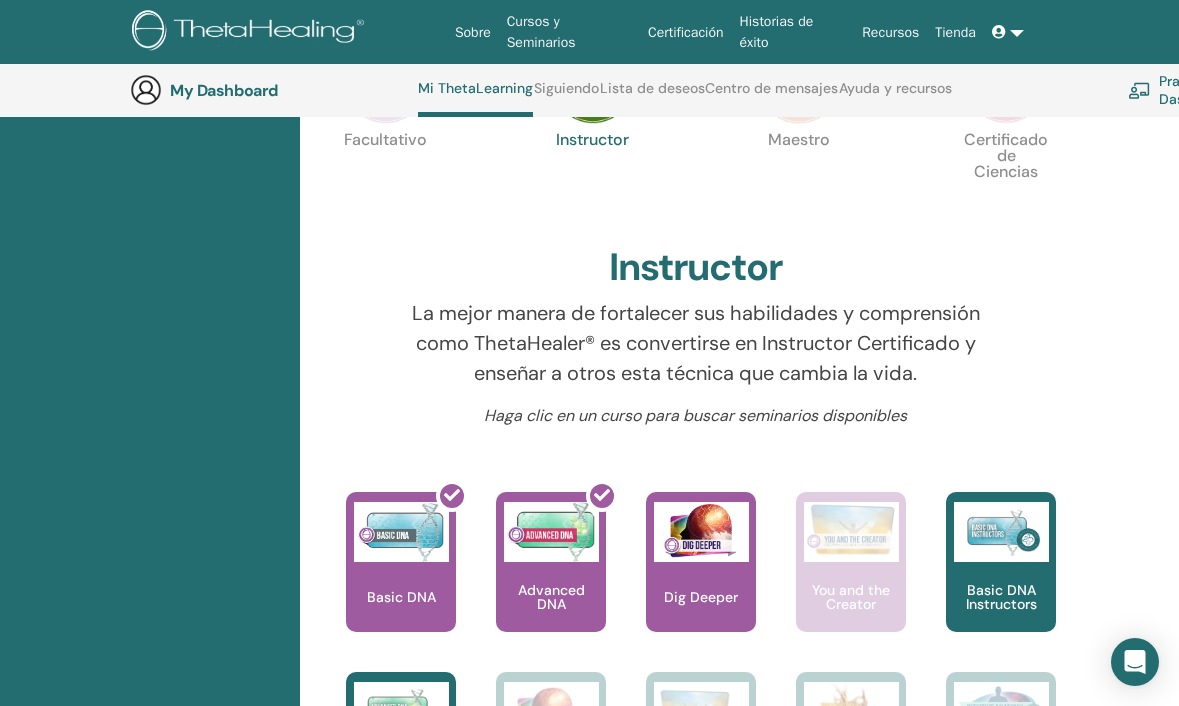 scroll, scrollTop: 563, scrollLeft: 0, axis: vertical 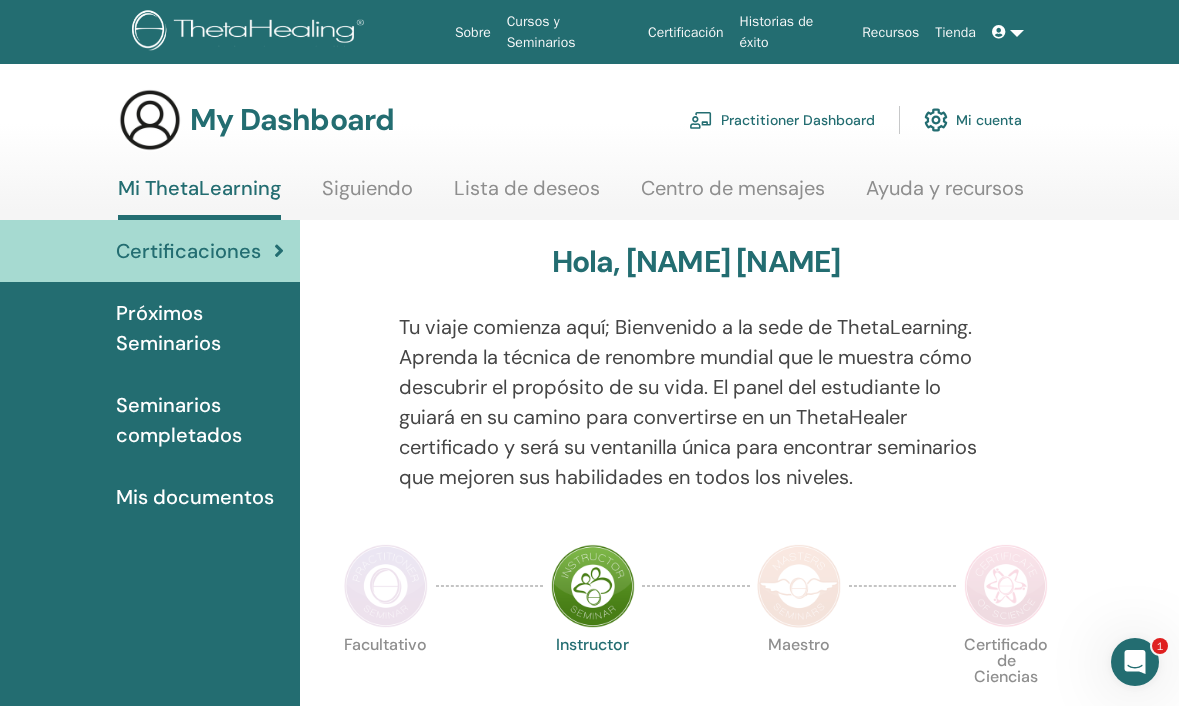 click on "Mis documentos" at bounding box center [195, 497] 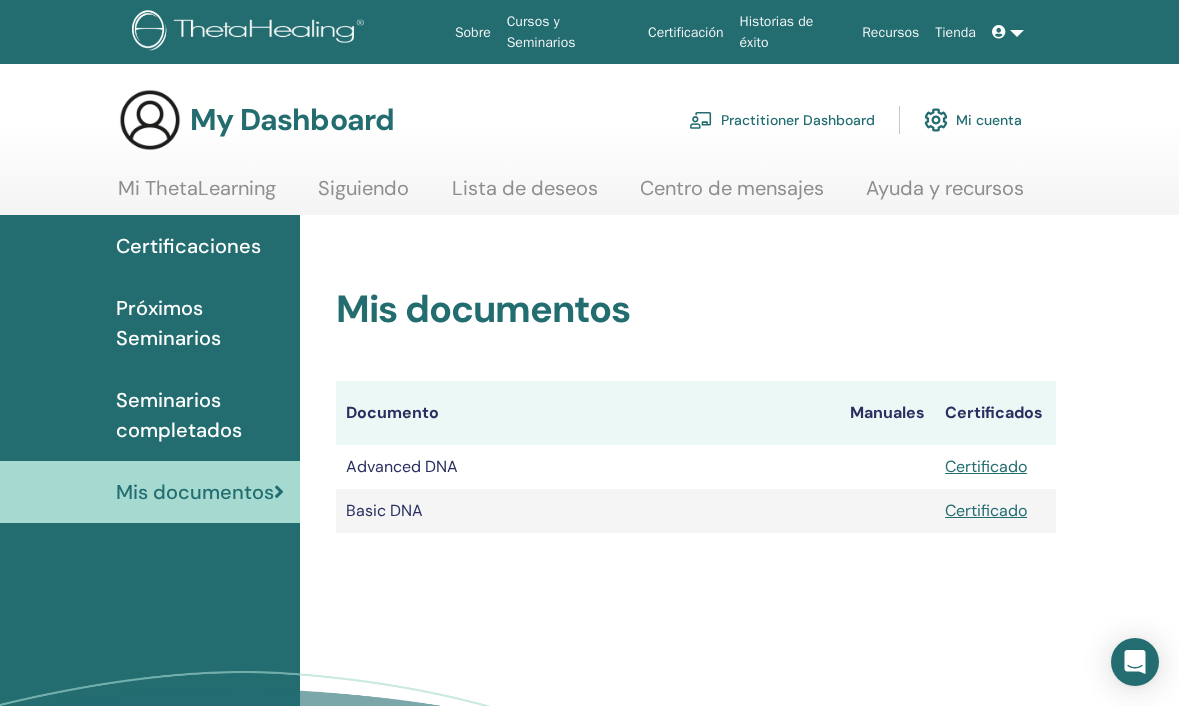 scroll, scrollTop: 0, scrollLeft: 0, axis: both 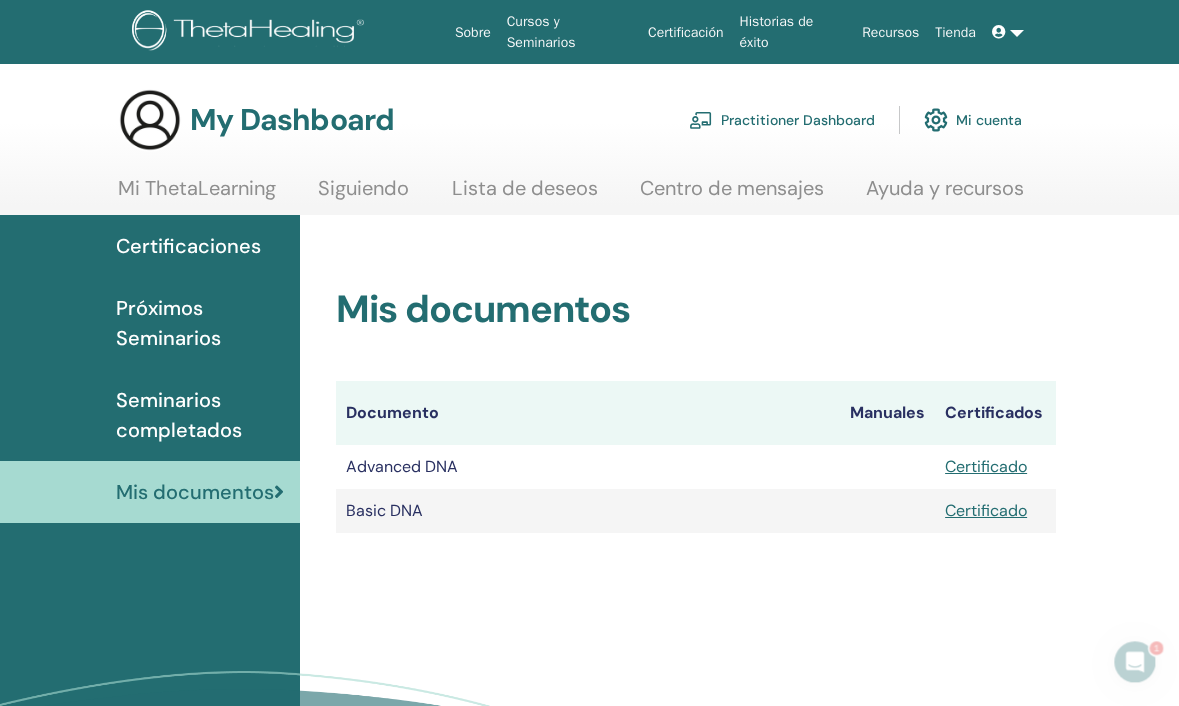 click on "Seminarios completados" at bounding box center [150, 415] 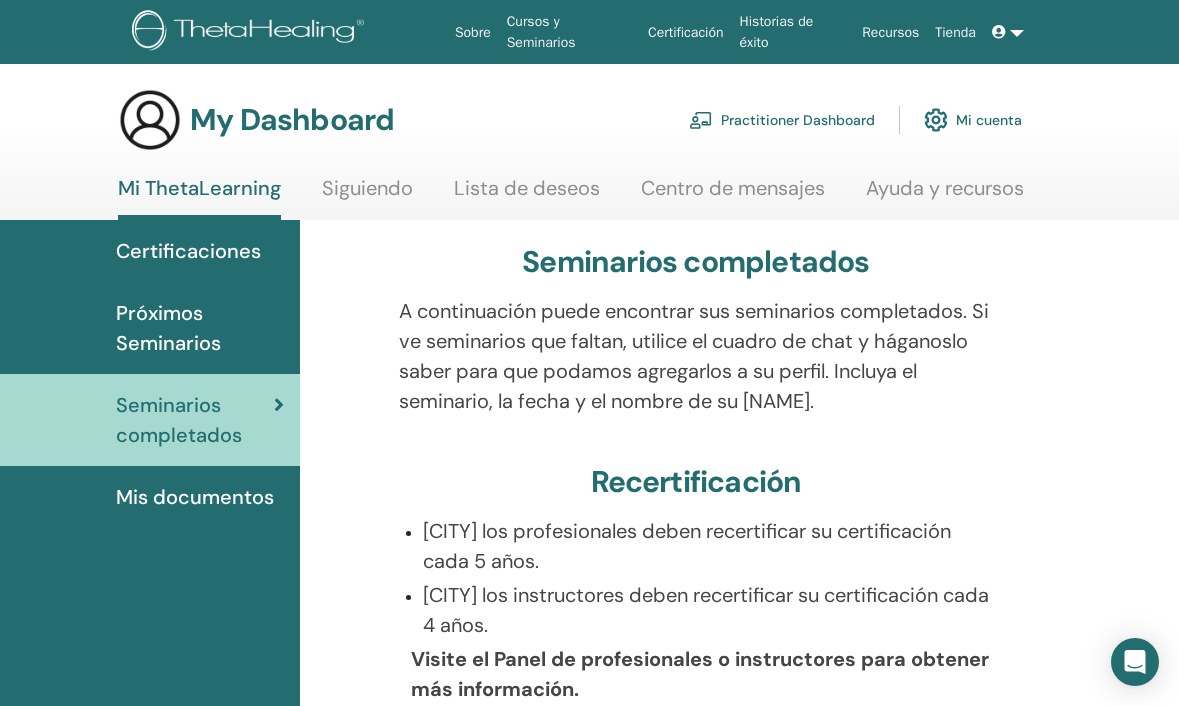scroll, scrollTop: 0, scrollLeft: 0, axis: both 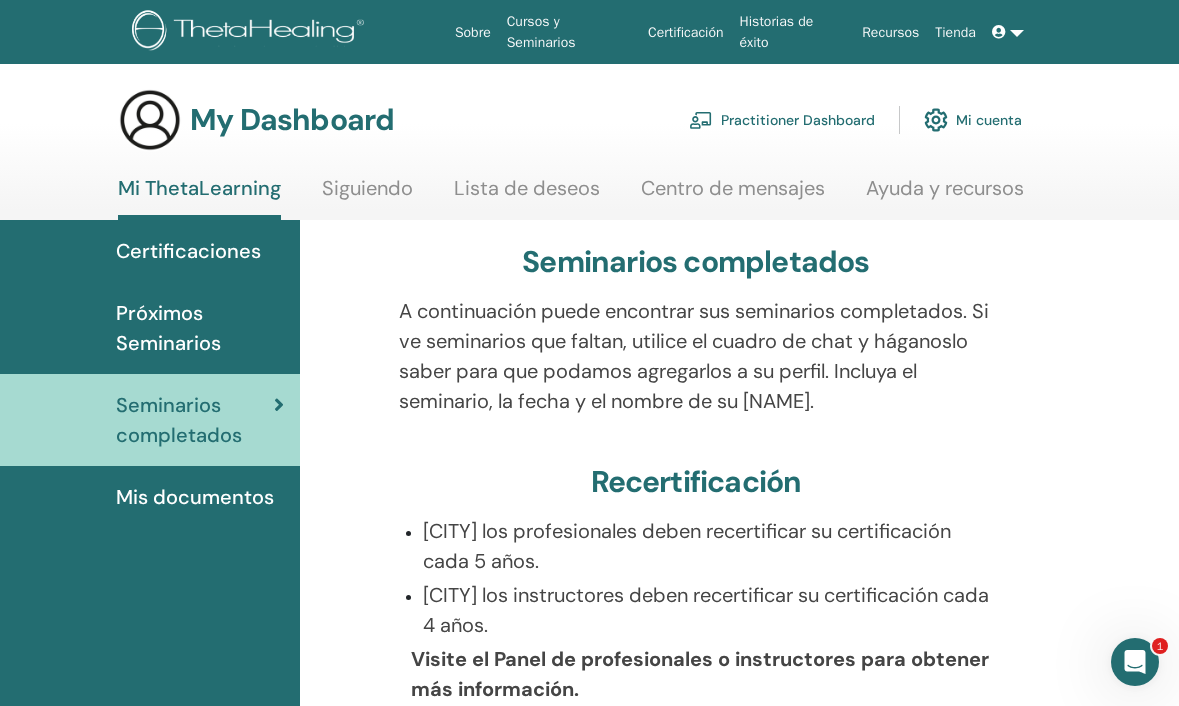 click on "Próximos Seminarios" at bounding box center [200, 328] 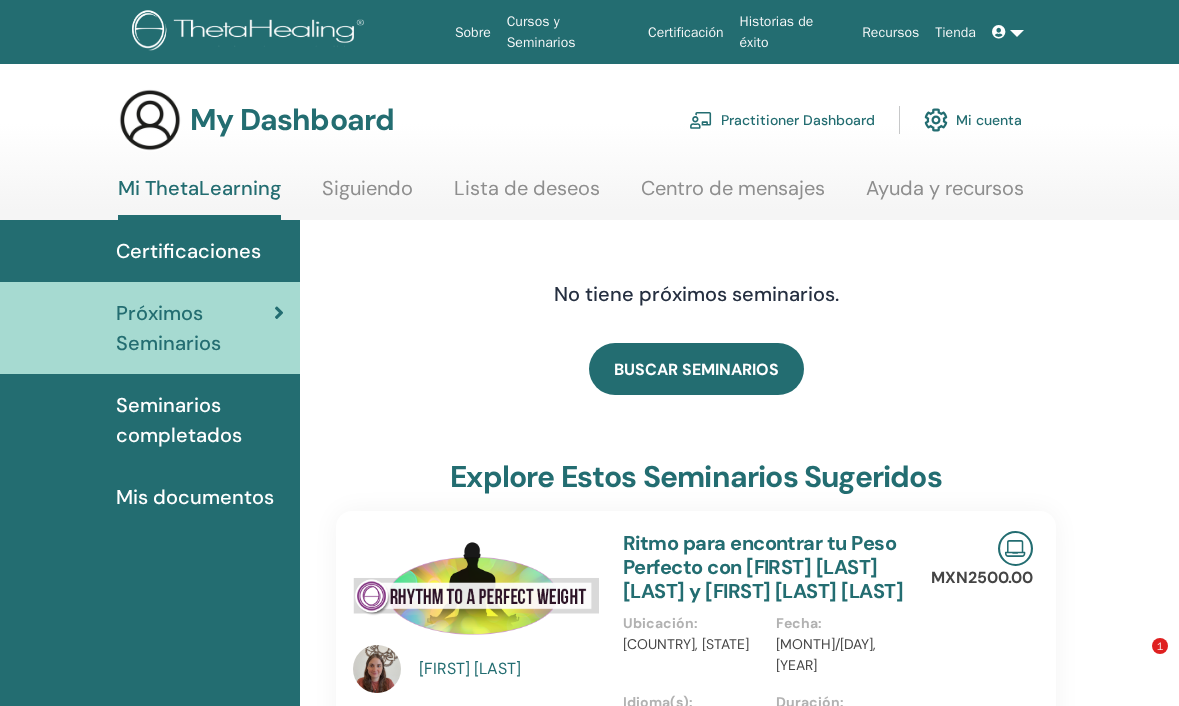 scroll, scrollTop: 259, scrollLeft: 0, axis: vertical 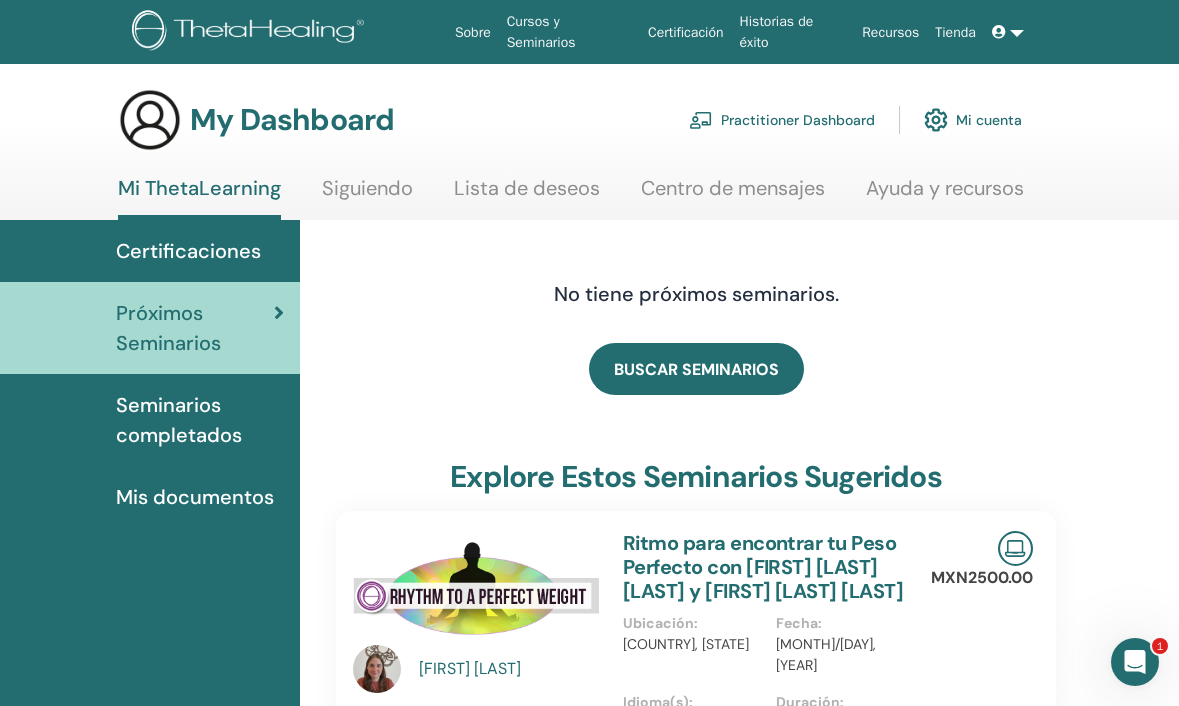 click on "Certificaciones" at bounding box center (188, 251) 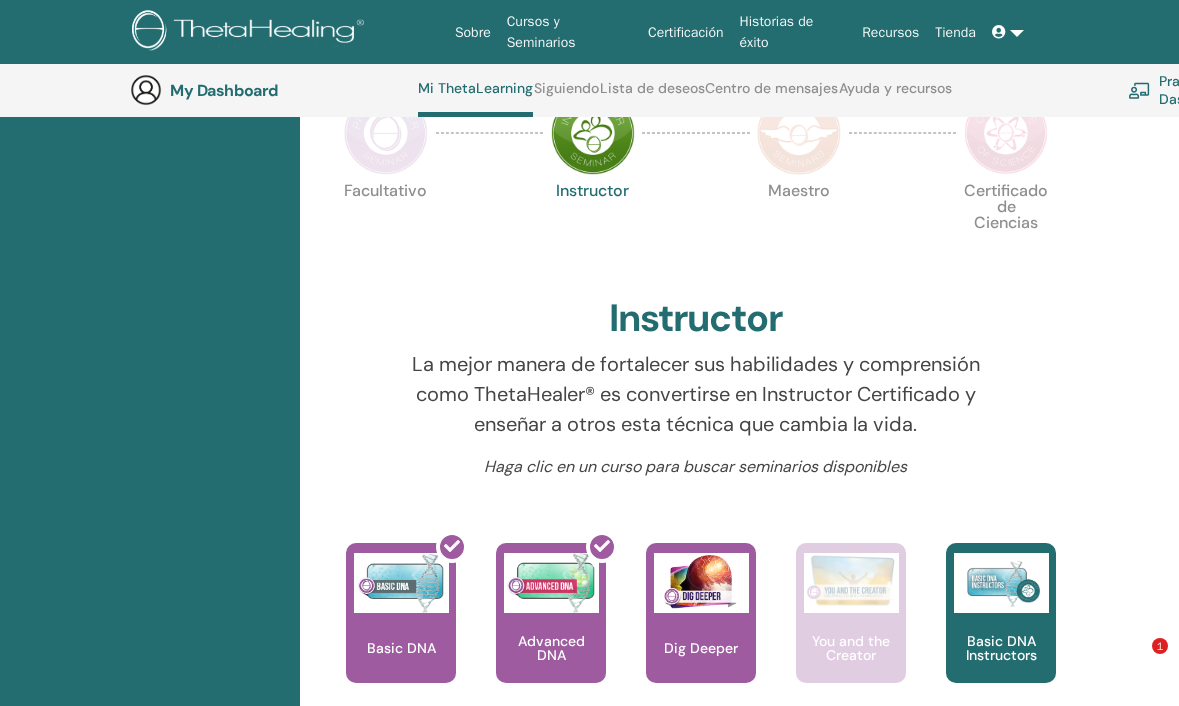 scroll, scrollTop: 511, scrollLeft: 0, axis: vertical 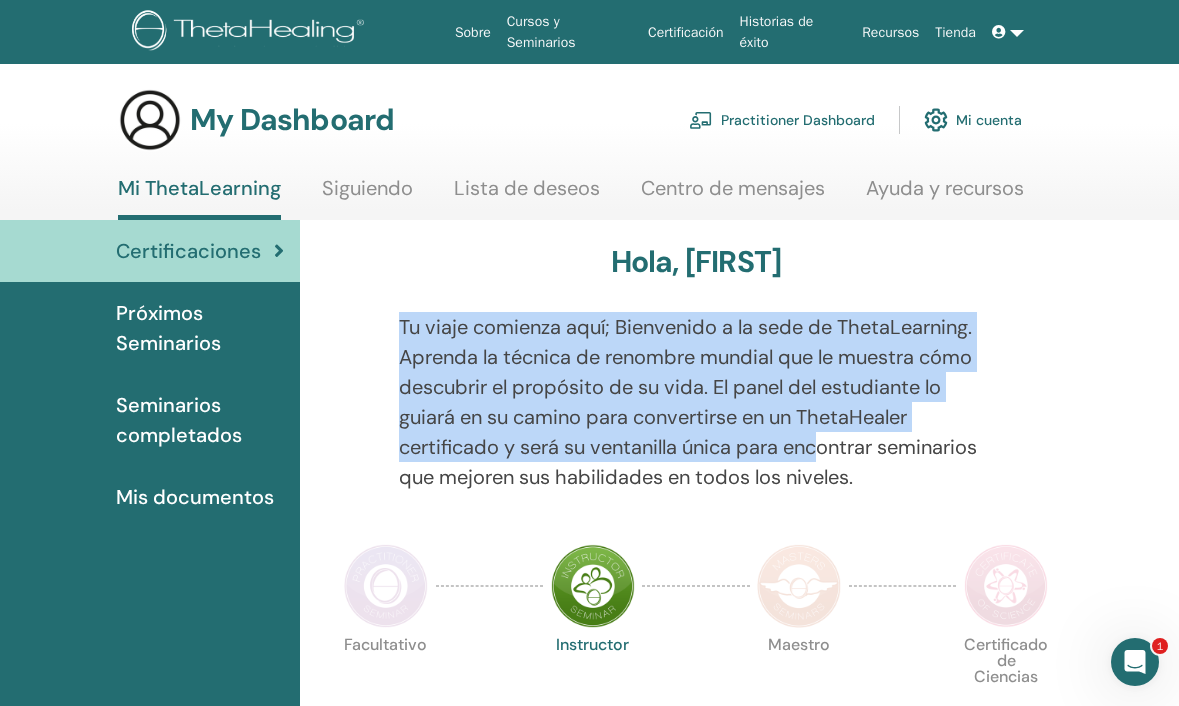 drag, startPoint x: 498, startPoint y: 304, endPoint x: 820, endPoint y: 431, distance: 346.14014 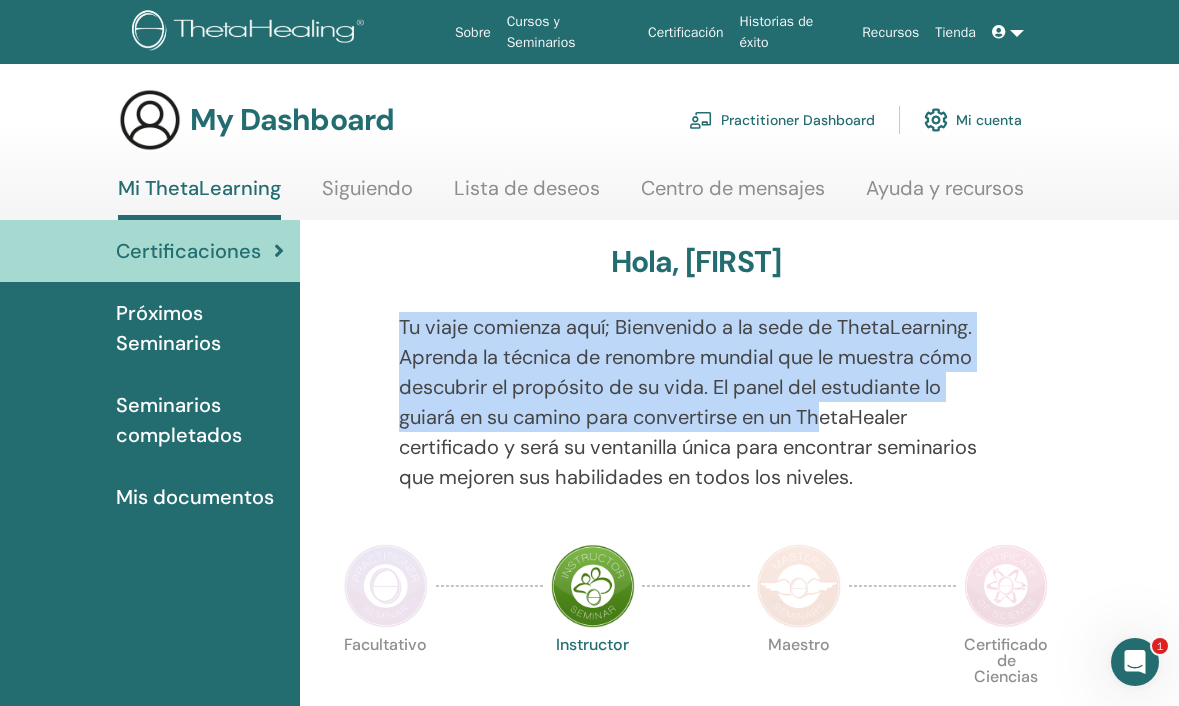 click on "Tu viaje comienza aquí; Bienvenido a la sede de ThetaLearning. Aprenda la técnica de renombre mundial que le muestra cómo descubrir el propósito de su vida. El panel del estudiante lo guiará en su camino para convertirse en un ThetaHealer certificado y será su ventanilla única para encontrar seminarios que mejoren sus habilidades en todos los niveles." at bounding box center (696, 402) 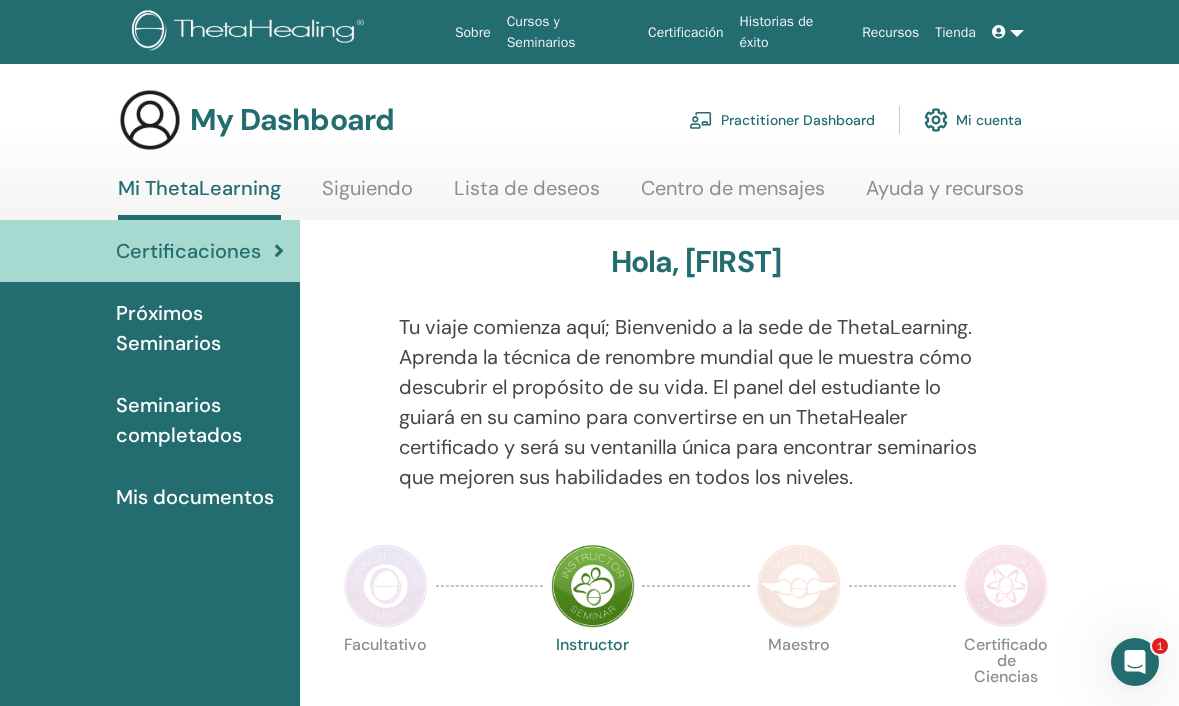 click on "Mis documentos" at bounding box center [195, 497] 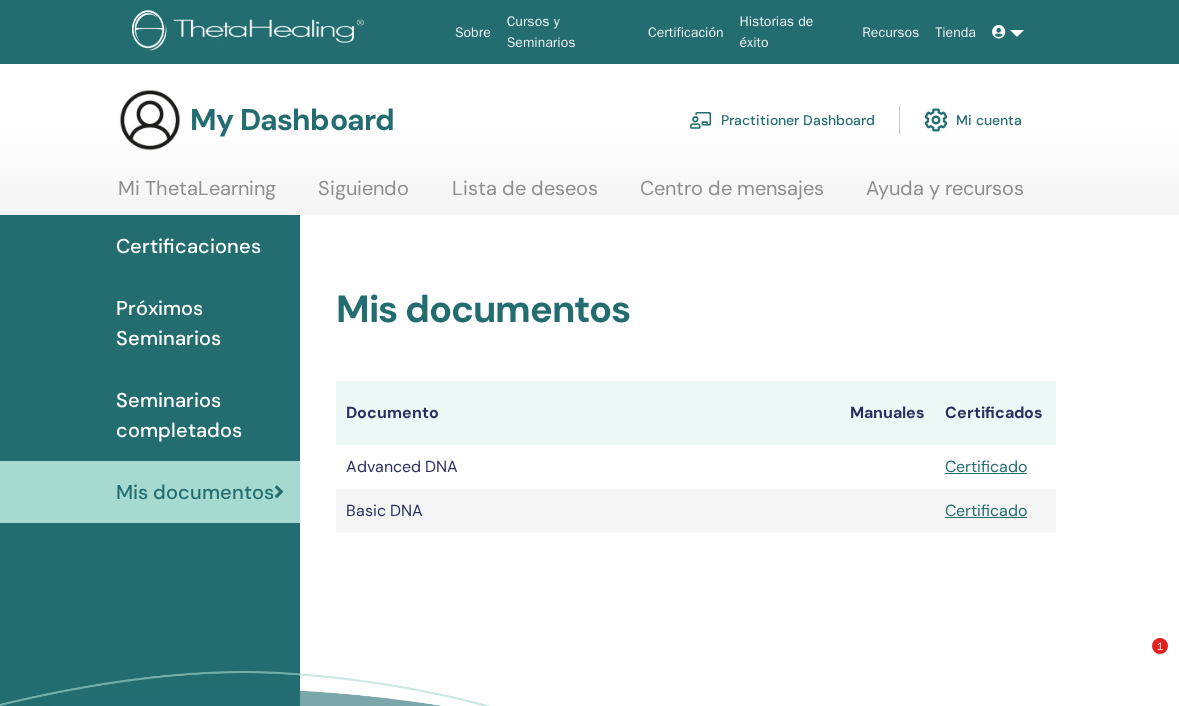 scroll, scrollTop: 204, scrollLeft: 0, axis: vertical 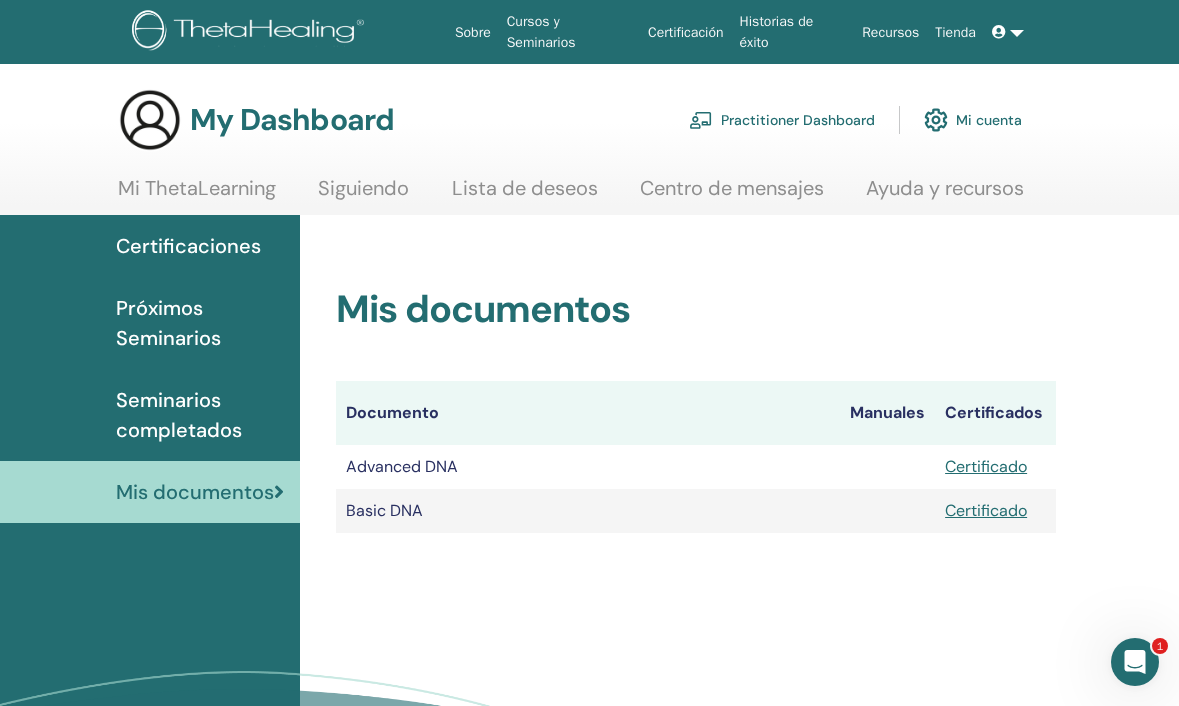 click on "Mis documentos
Documento
Manuales
Certificados
Advanced DNA
Certificado
Basic DNA
Certificado" at bounding box center (696, 386) 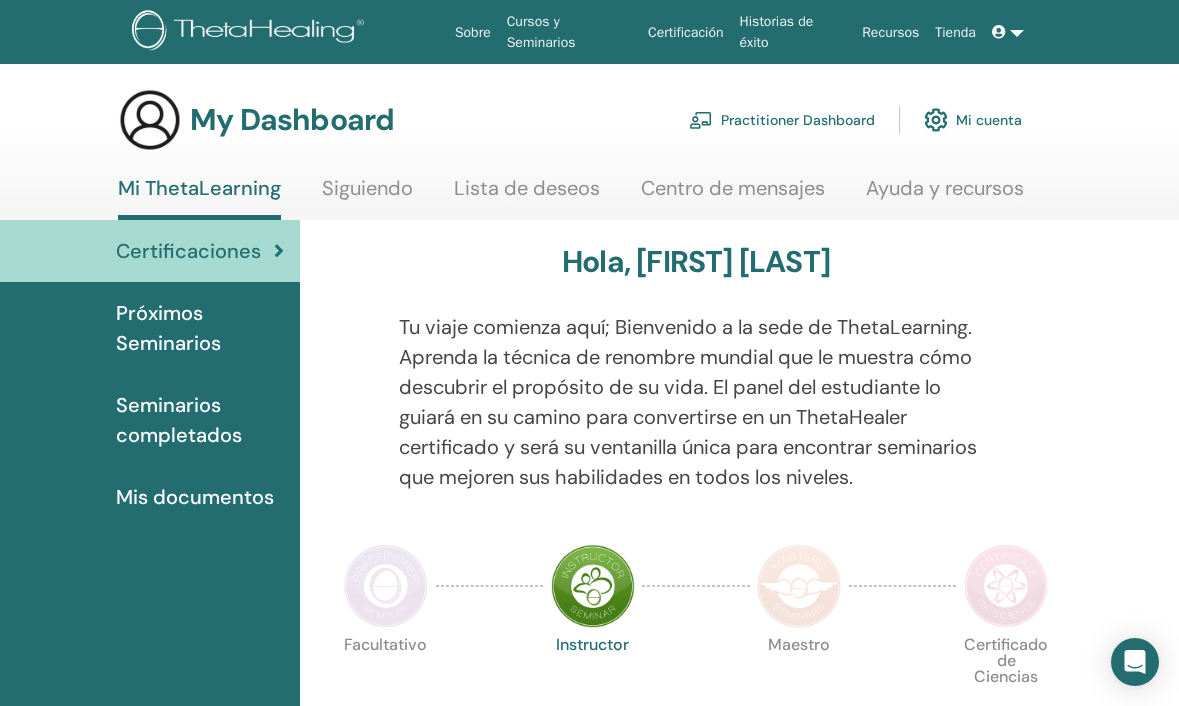 scroll, scrollTop: 0, scrollLeft: 0, axis: both 